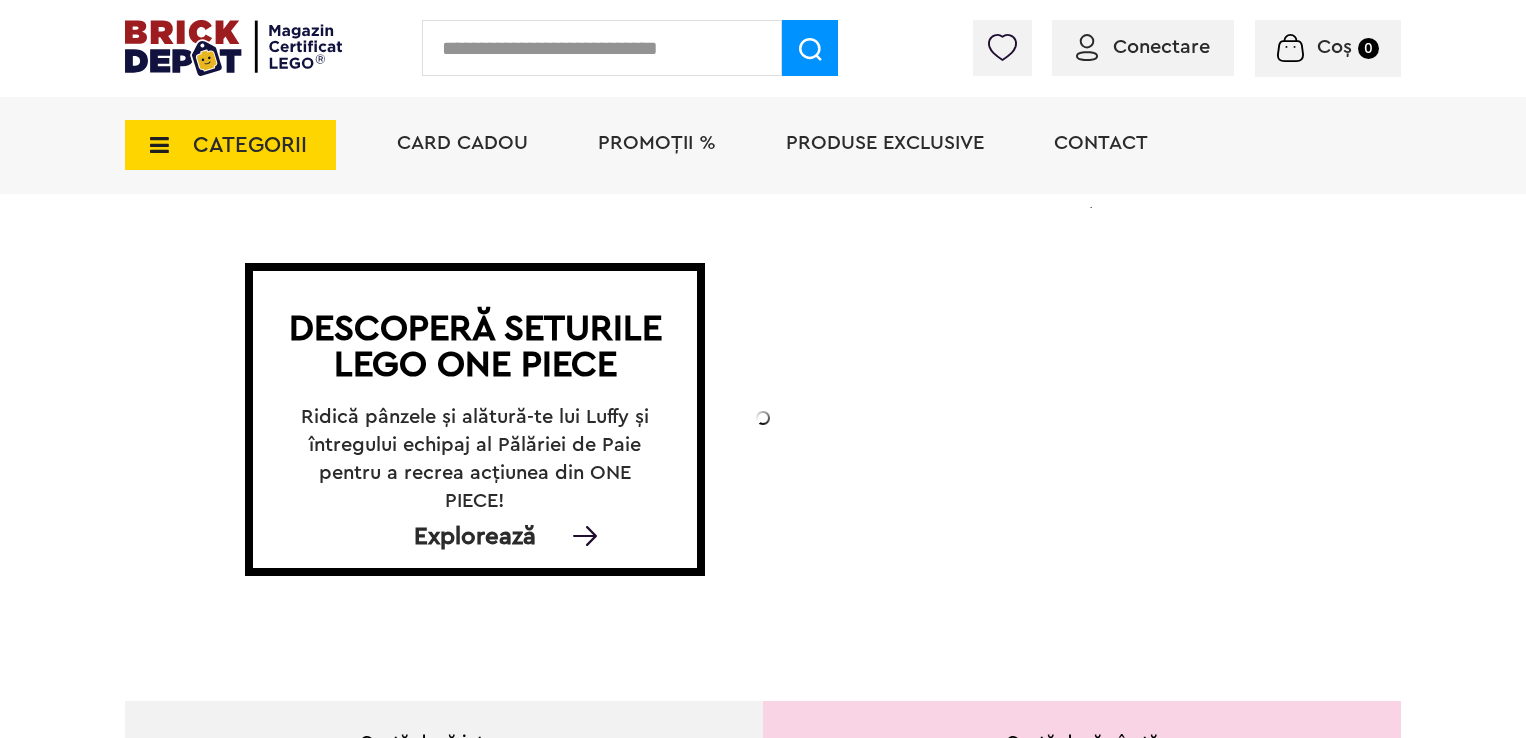 scroll, scrollTop: 0, scrollLeft: 0, axis: both 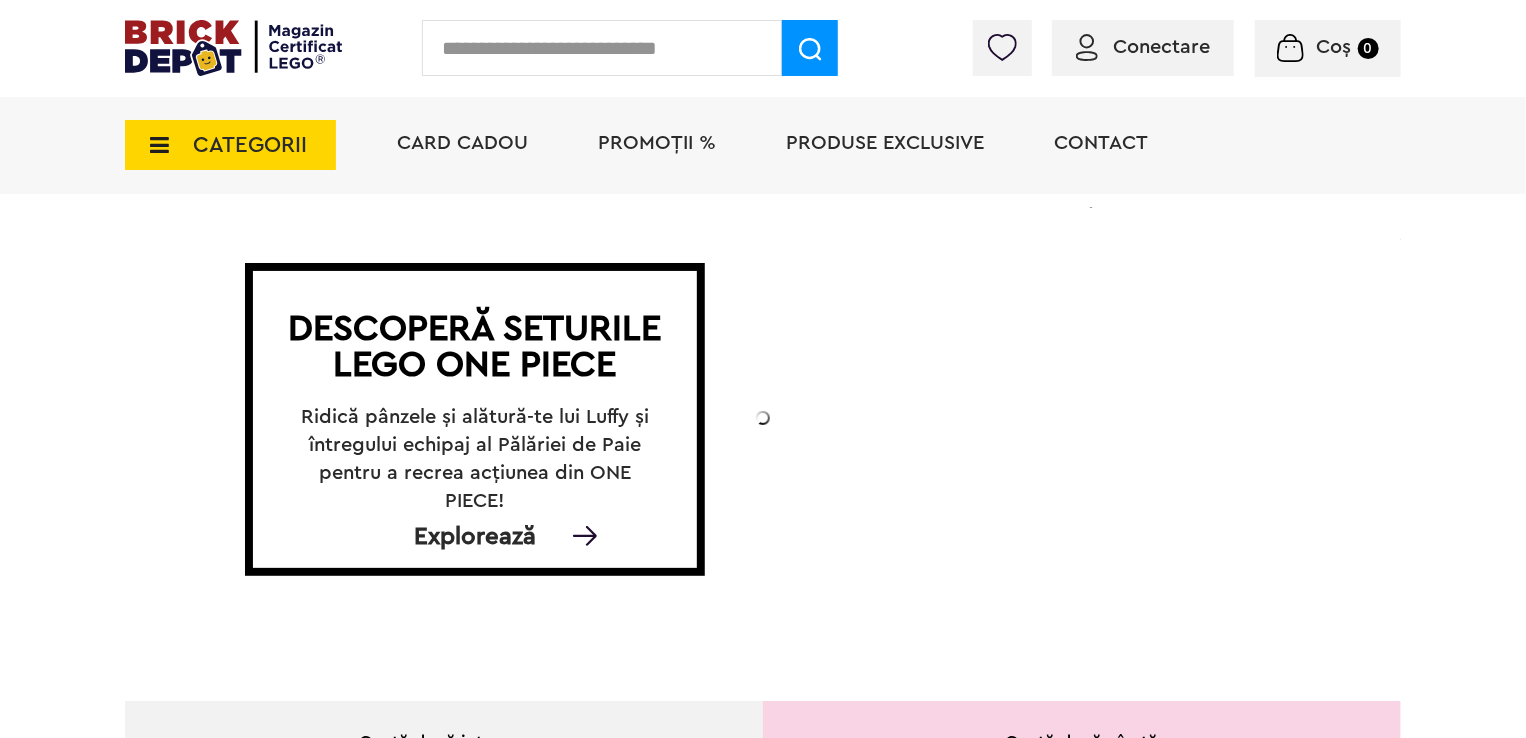 click on "CATEGORII" at bounding box center [250, 145] 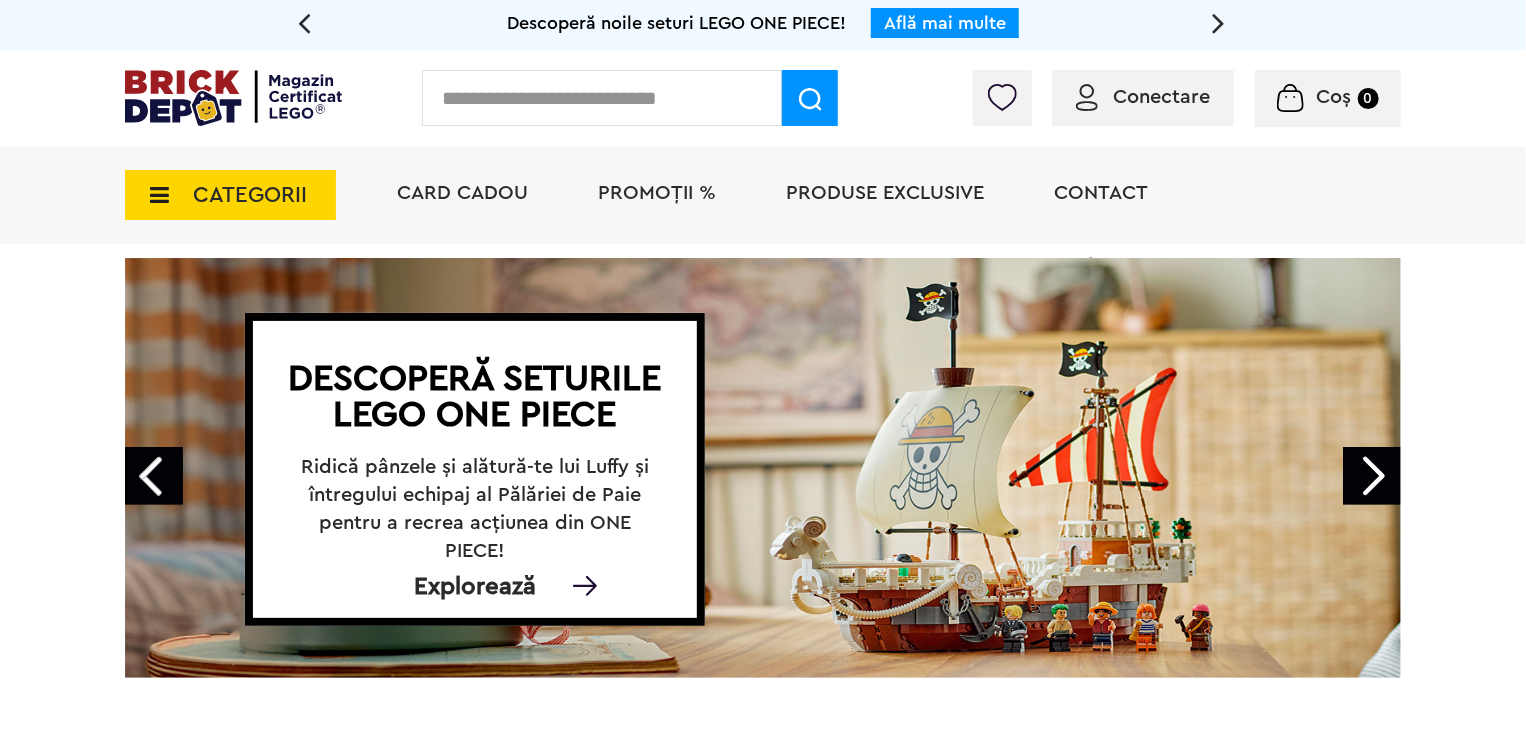 click on "CATEGORII" at bounding box center (250, 195) 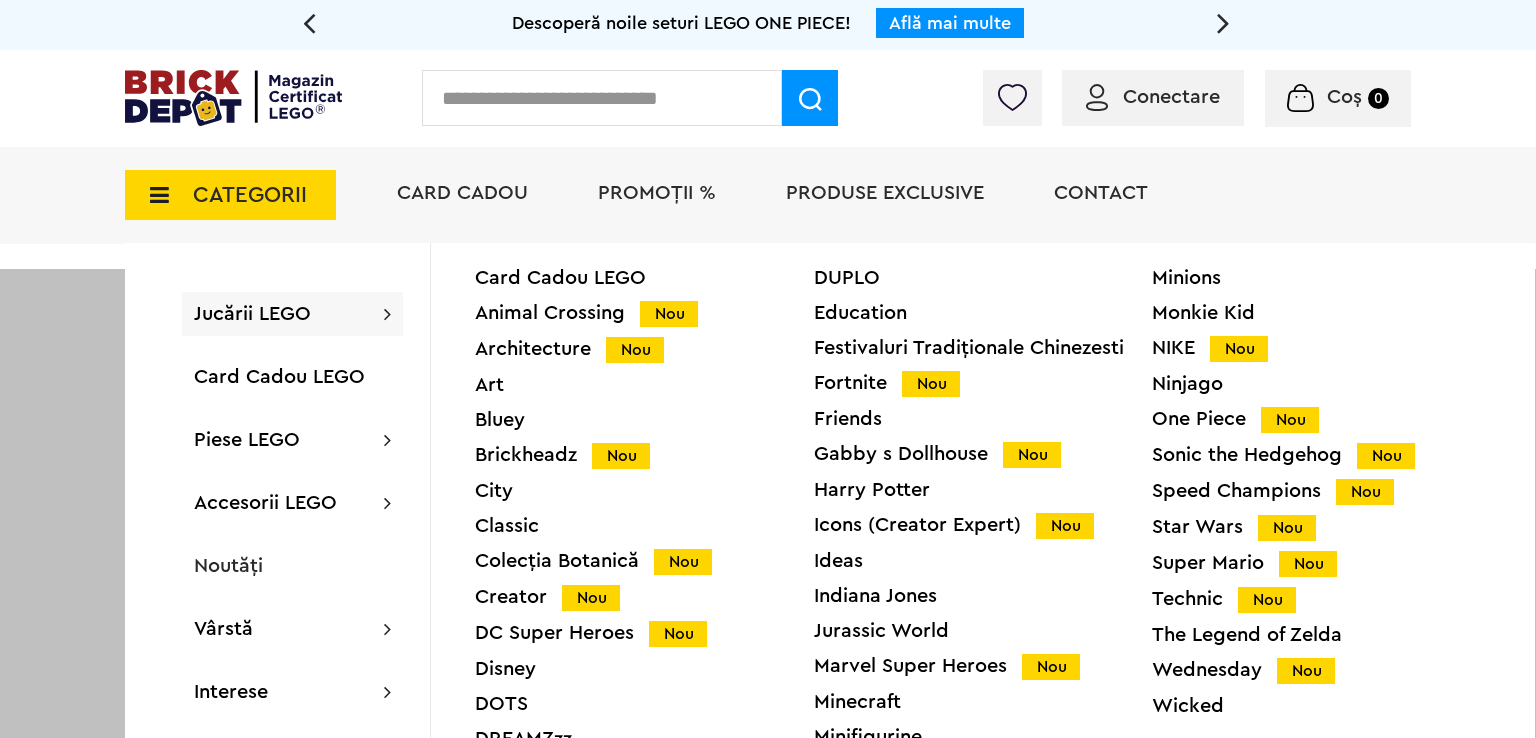 click on "Star Wars Nou" at bounding box center (1321, 527) 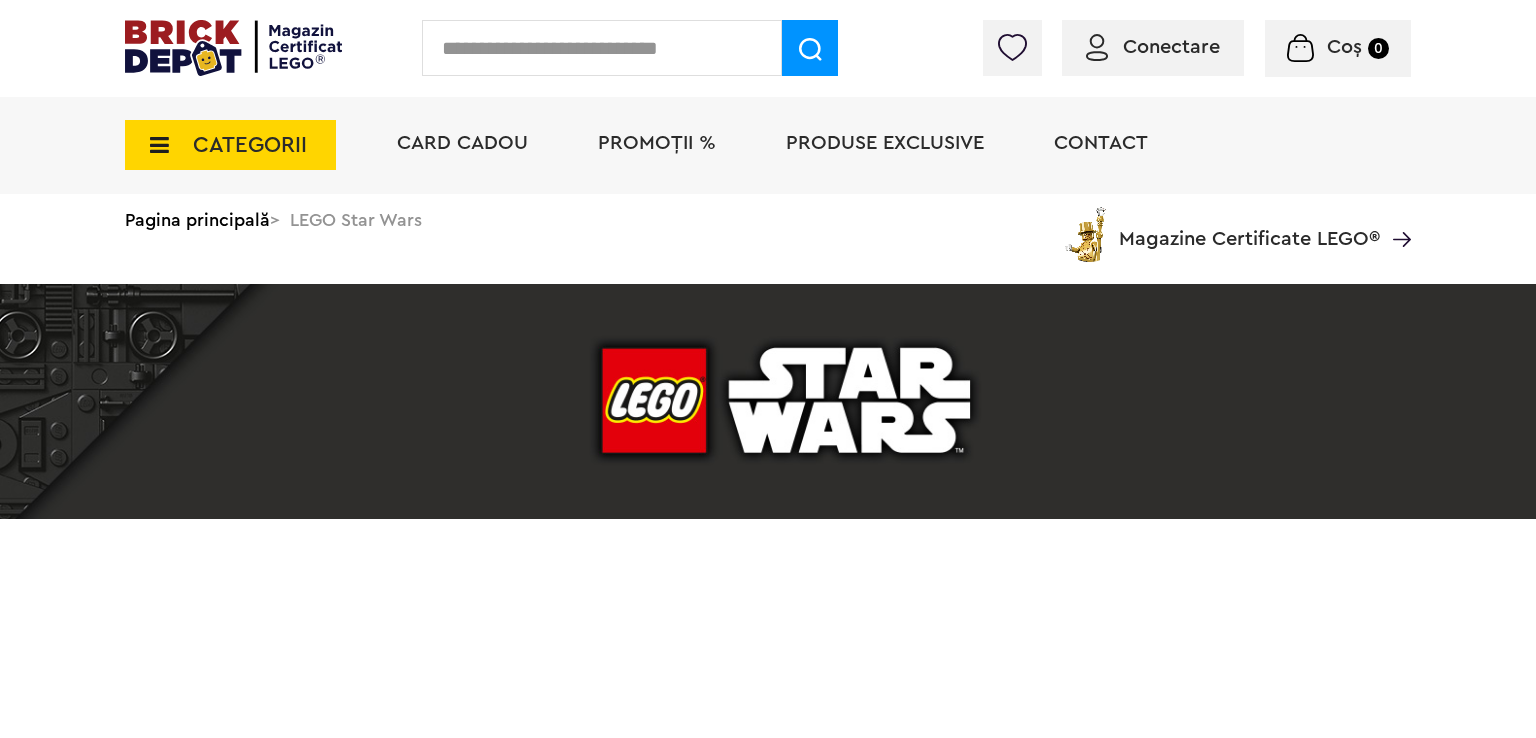 scroll, scrollTop: 0, scrollLeft: 0, axis: both 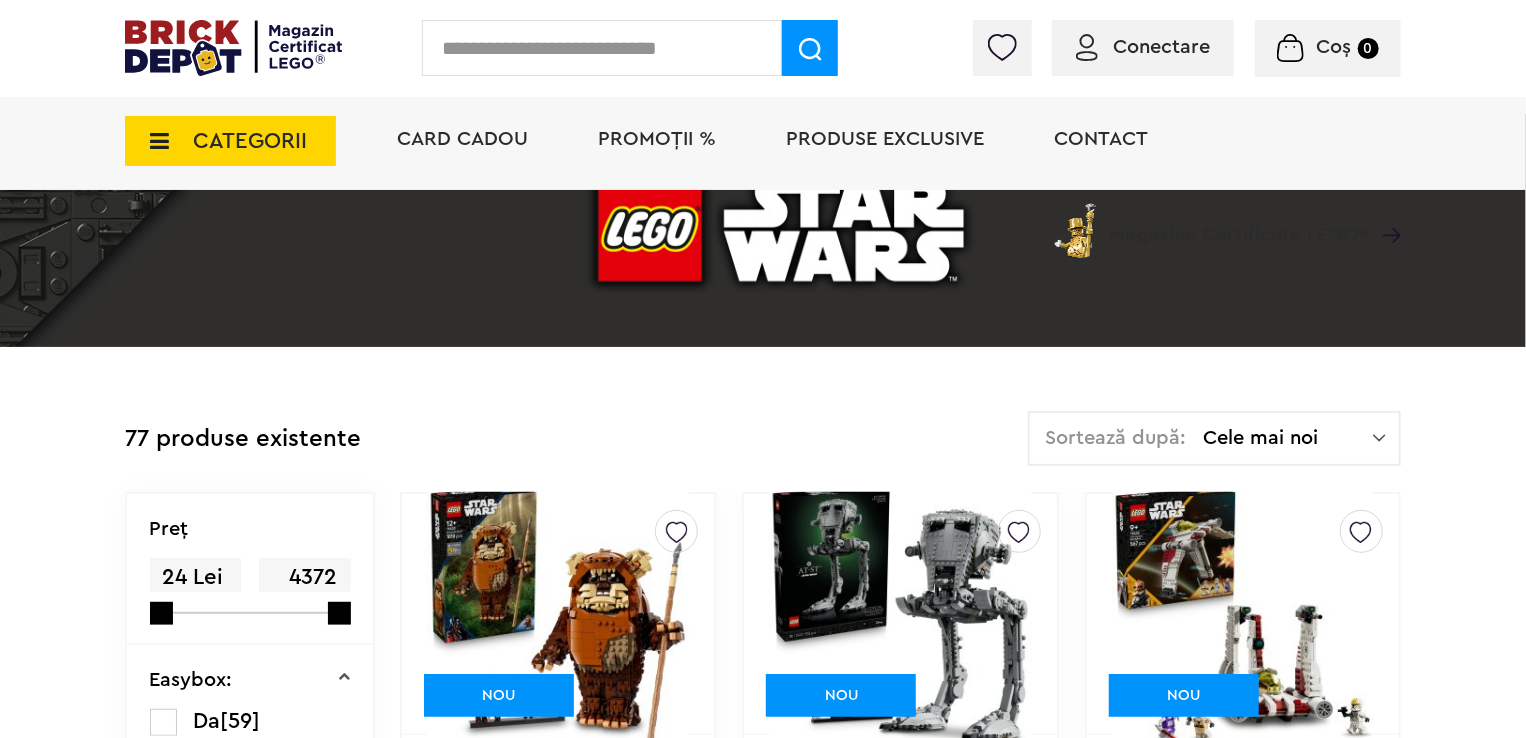 click on "Sortează după:" at bounding box center [1115, 438] 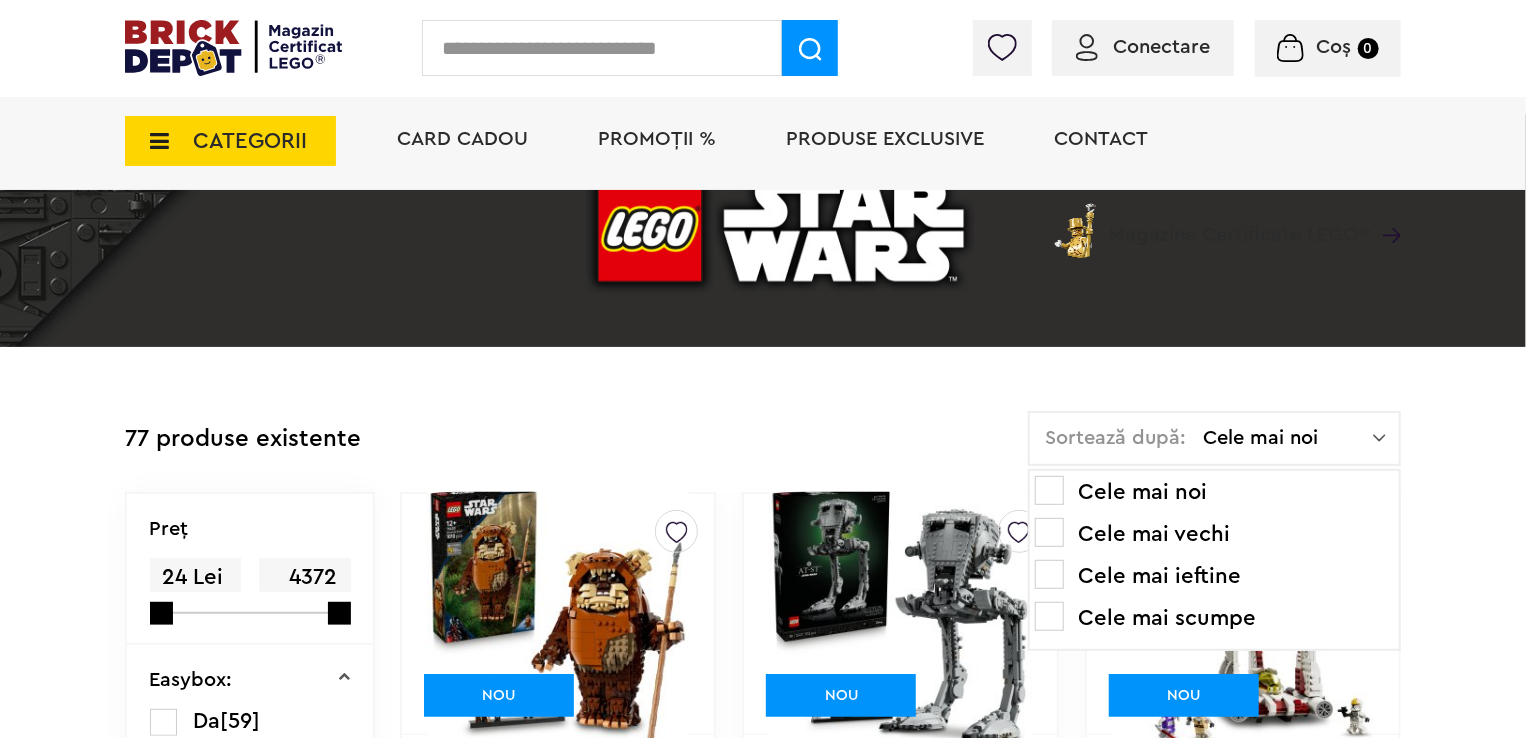 click on "Cele mai ieftine" at bounding box center (1214, 576) 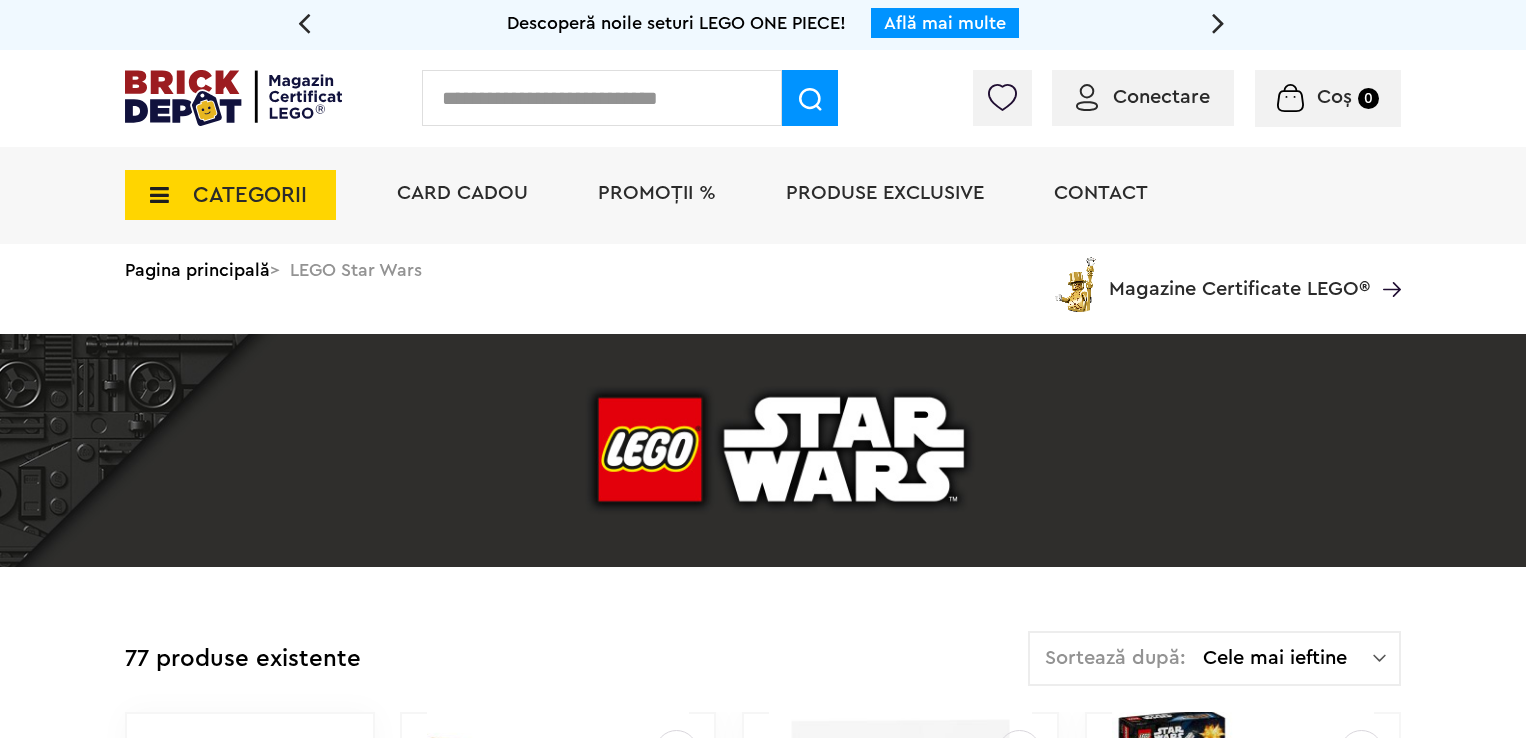 scroll, scrollTop: 0, scrollLeft: 0, axis: both 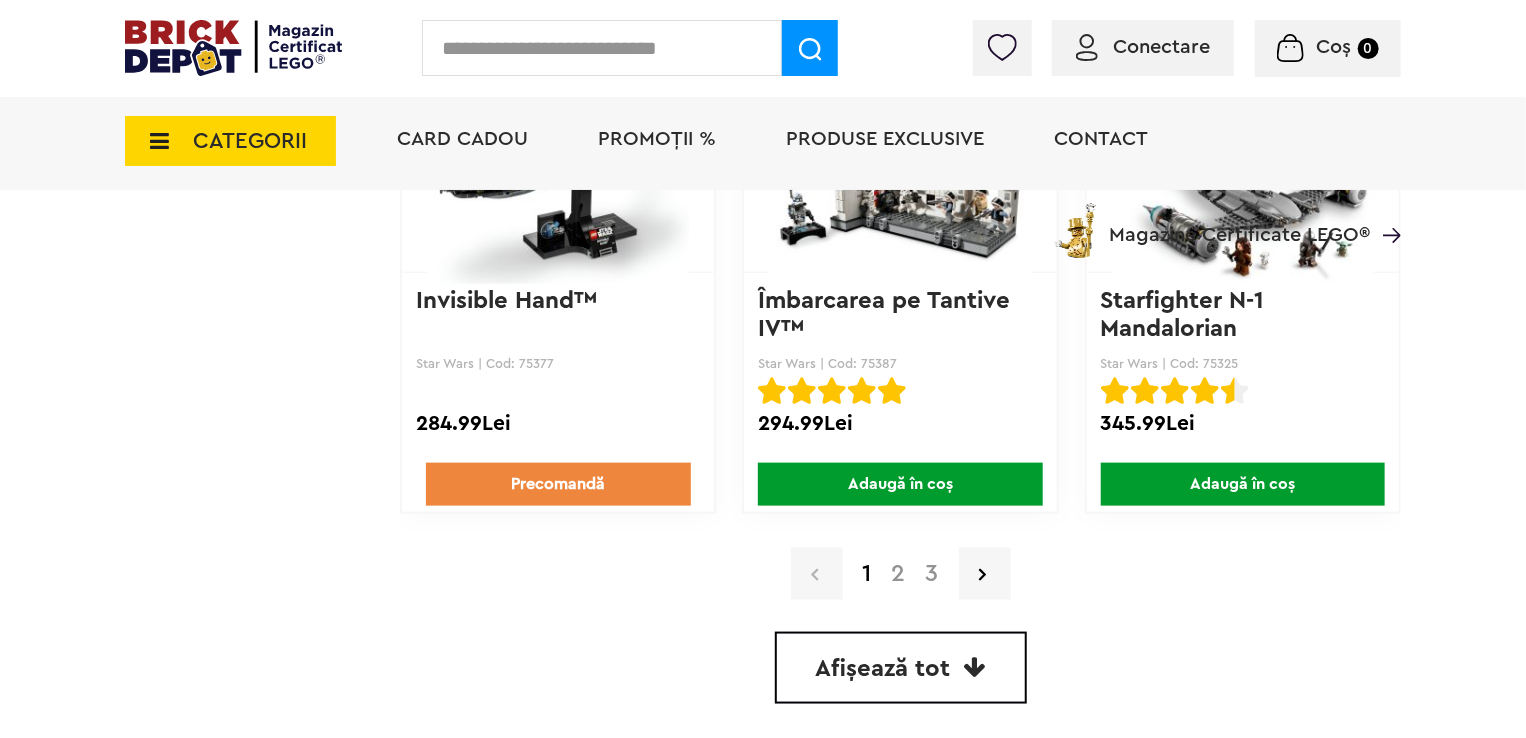 click on "2" at bounding box center [899, 574] 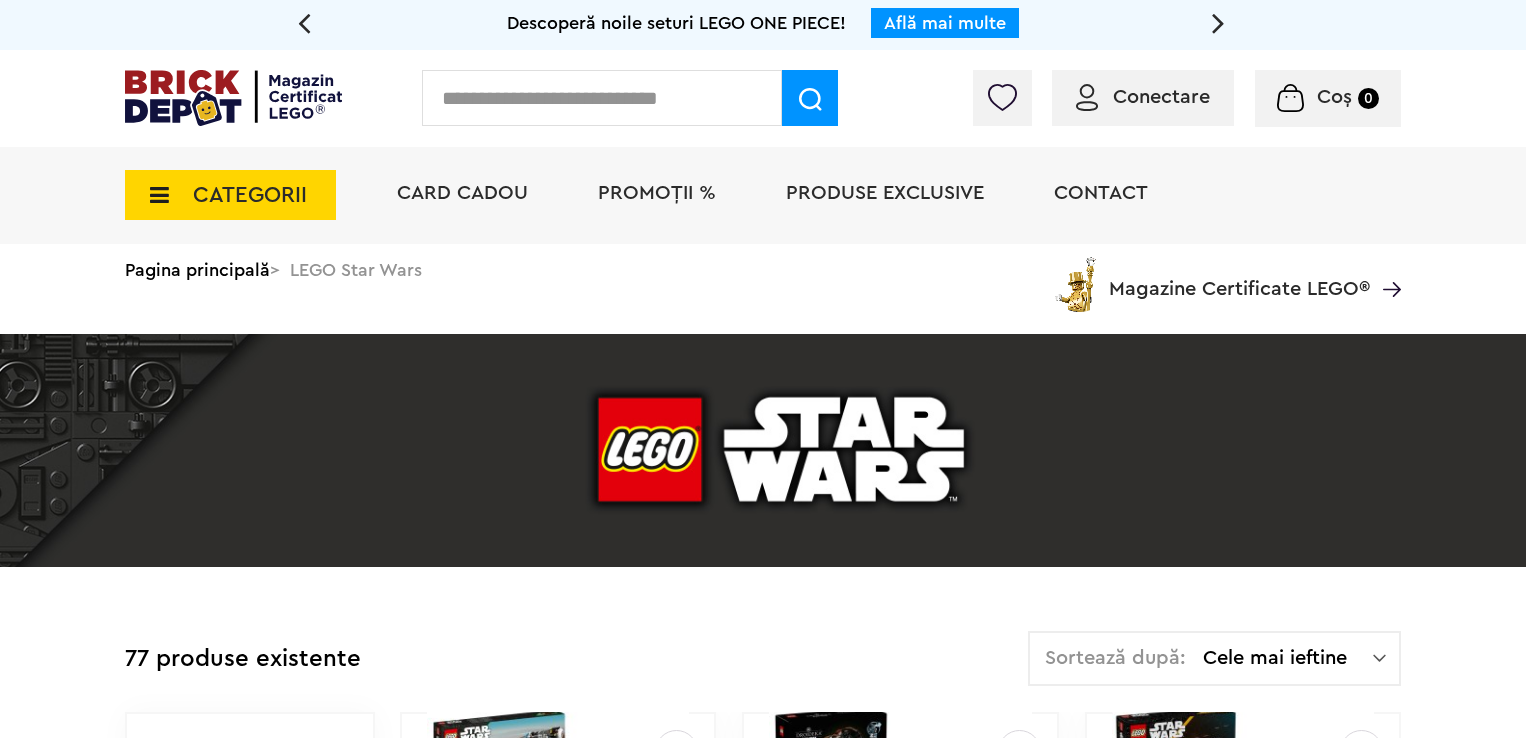 scroll, scrollTop: 0, scrollLeft: 0, axis: both 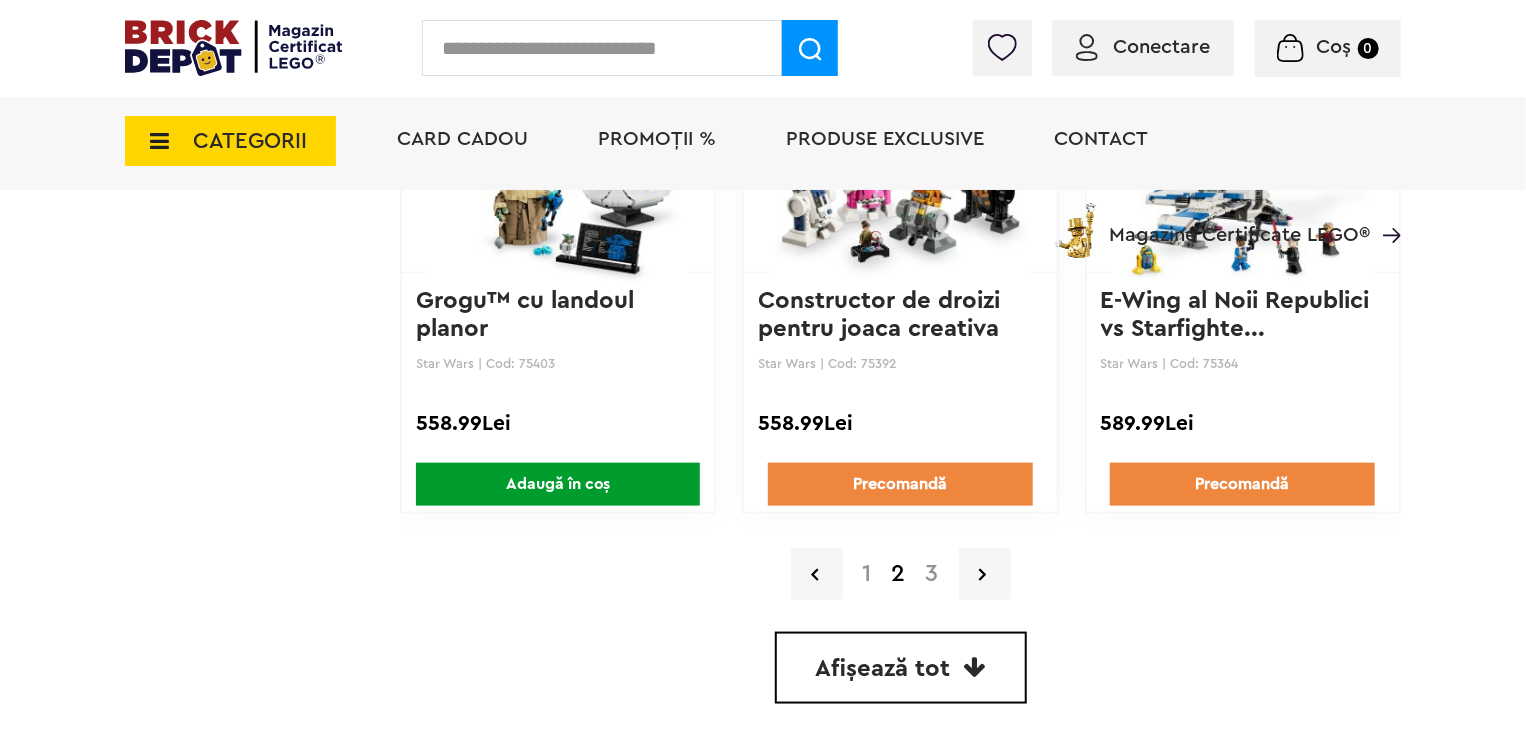 click on "3" at bounding box center (932, 574) 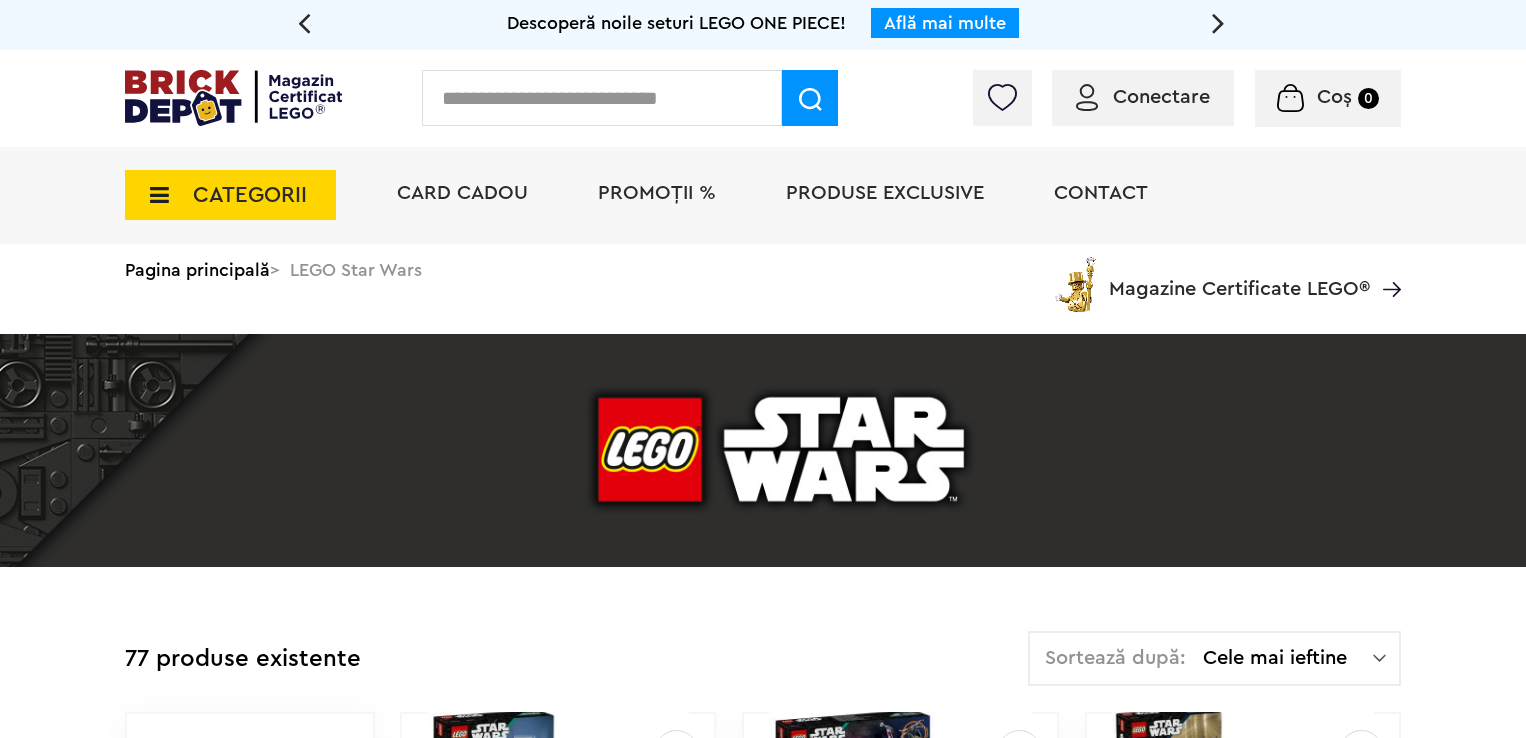 scroll, scrollTop: 0, scrollLeft: 0, axis: both 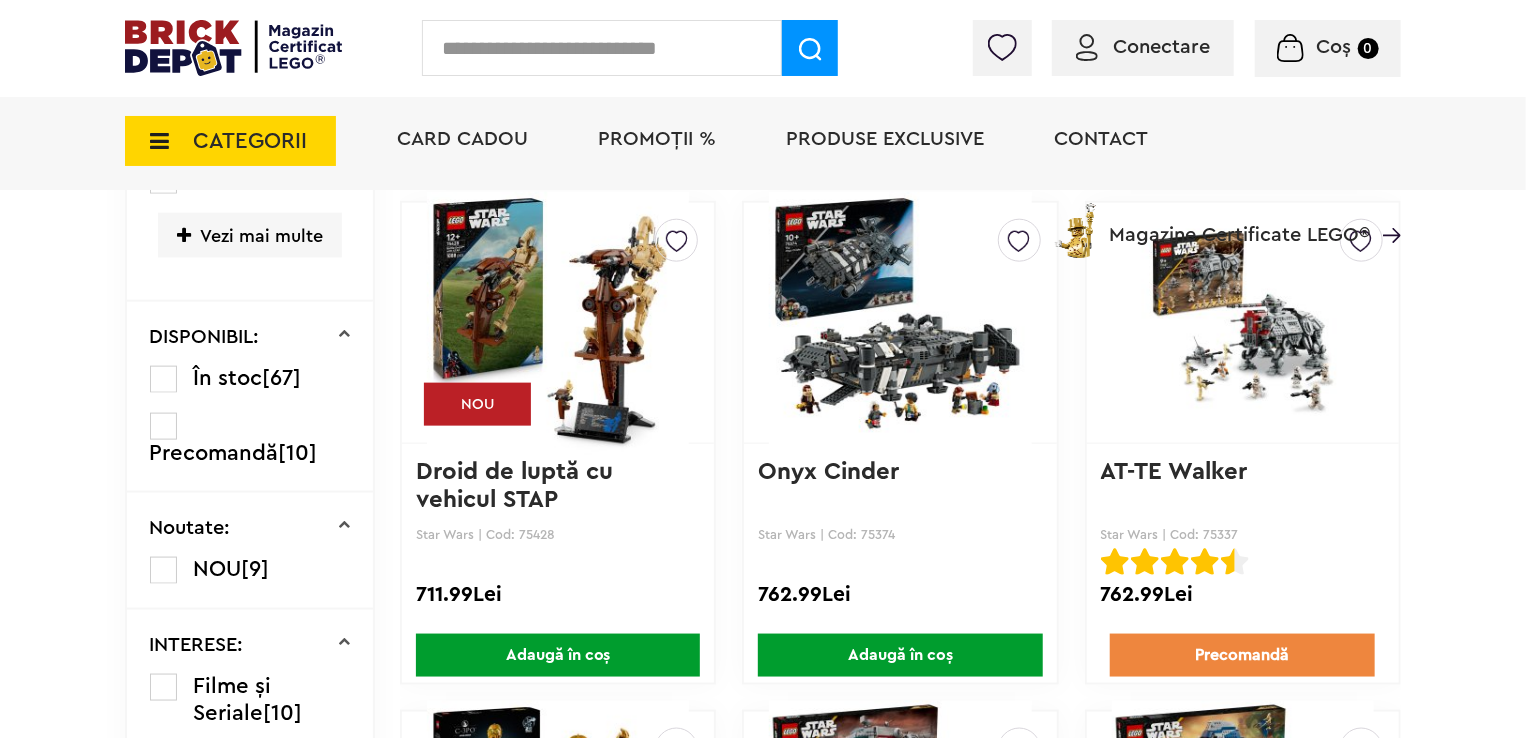 click at bounding box center (1243, 323) 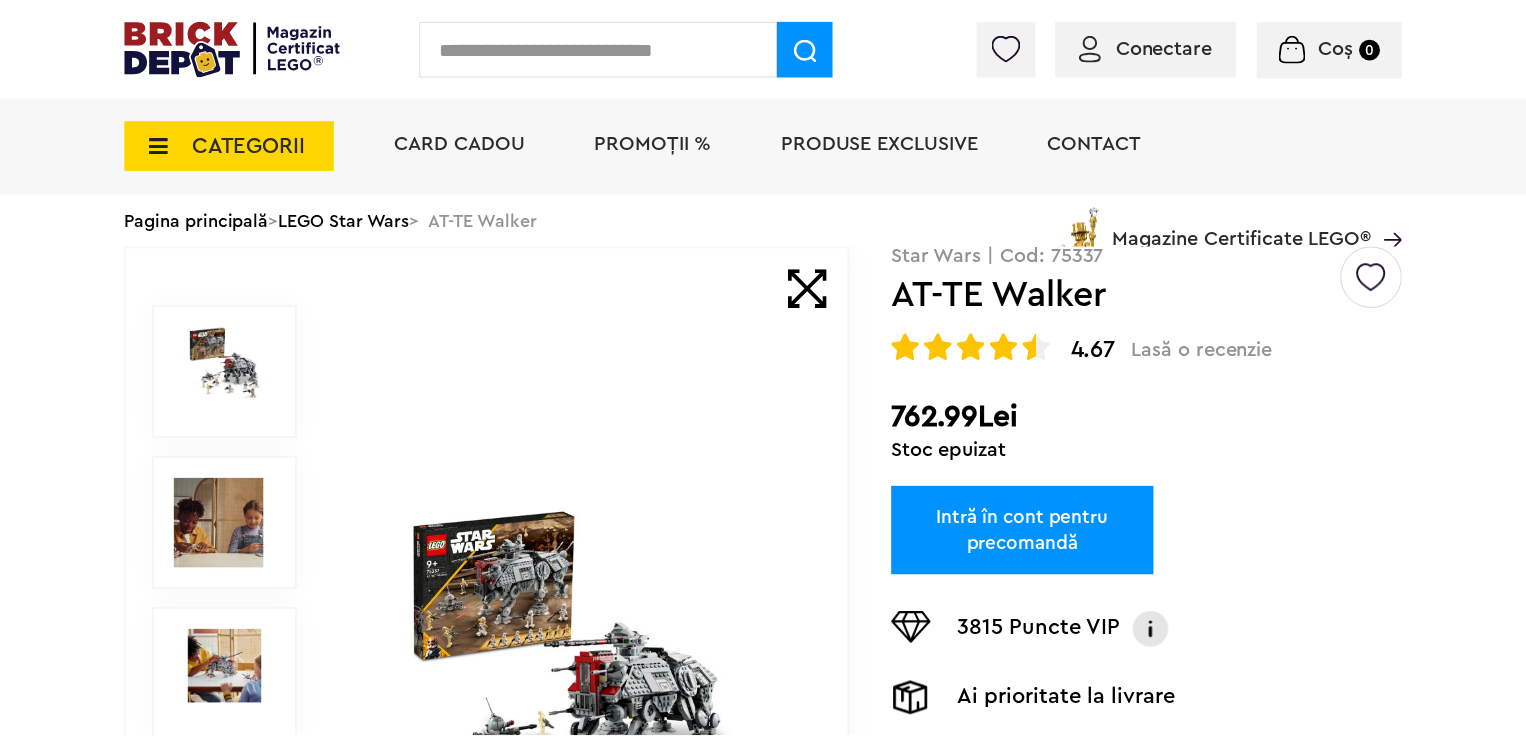 scroll, scrollTop: 0, scrollLeft: 0, axis: both 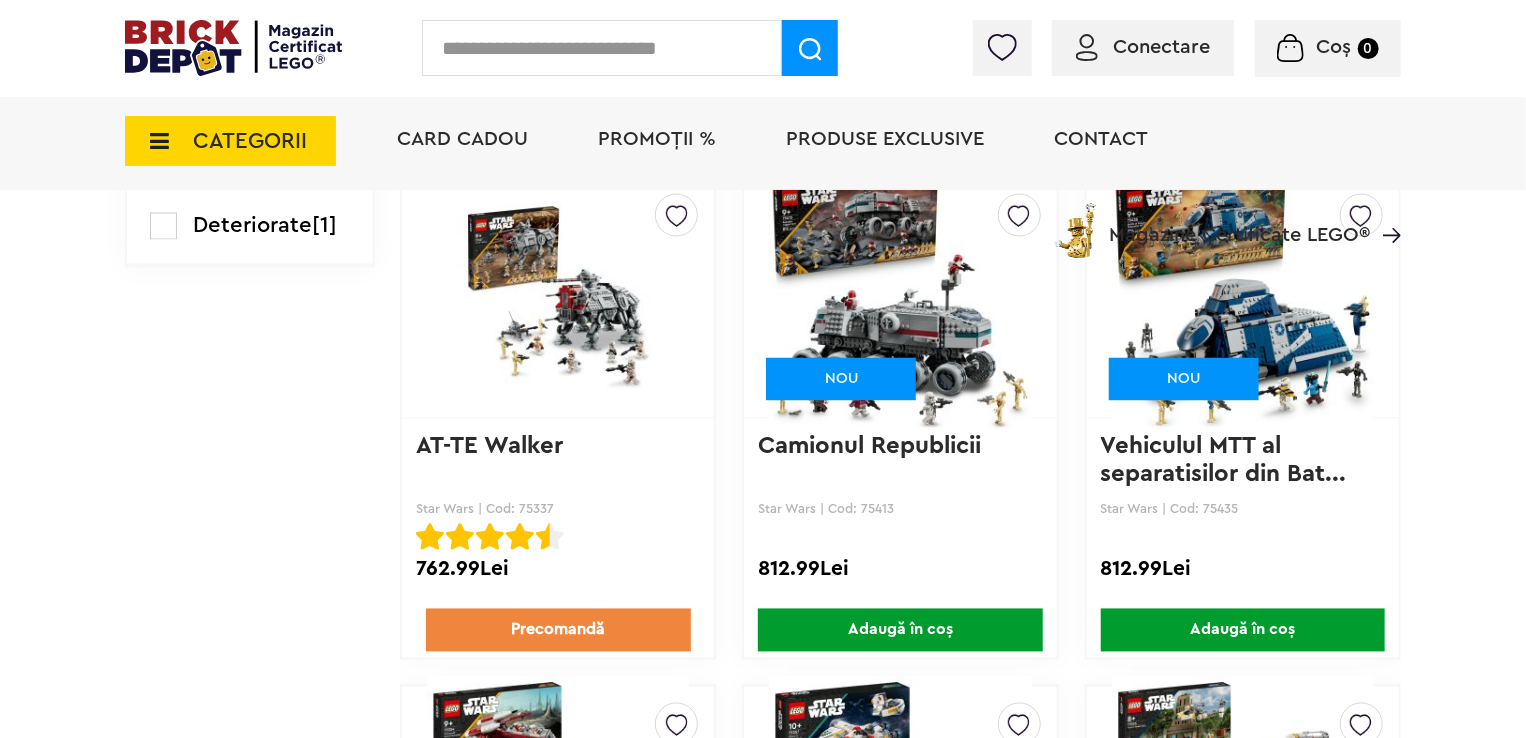 click at bounding box center (900, 298) 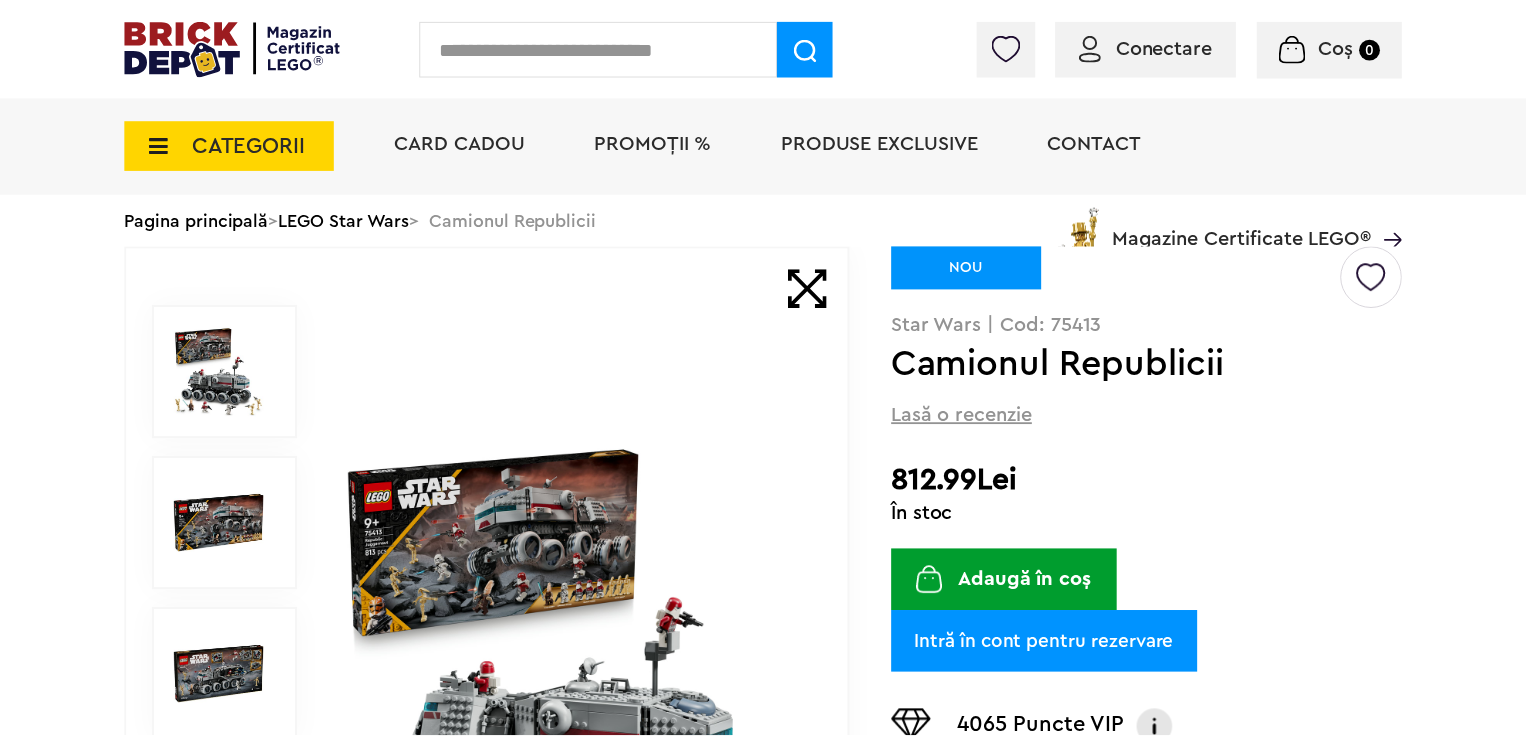 scroll, scrollTop: 0, scrollLeft: 0, axis: both 